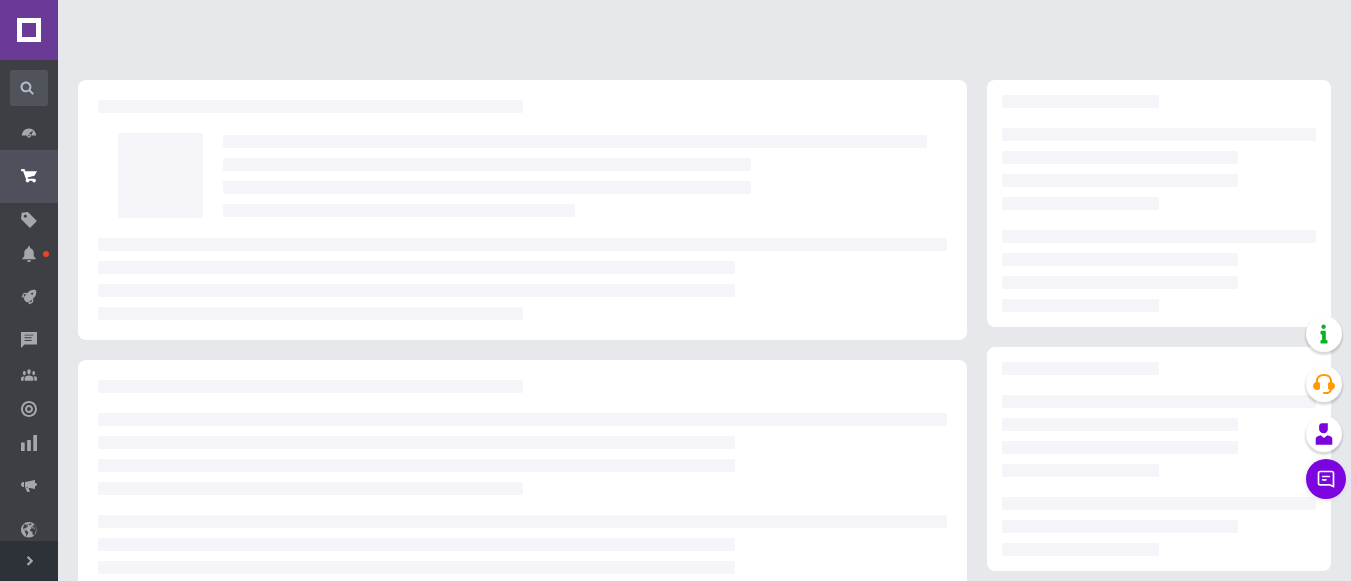scroll, scrollTop: 0, scrollLeft: 0, axis: both 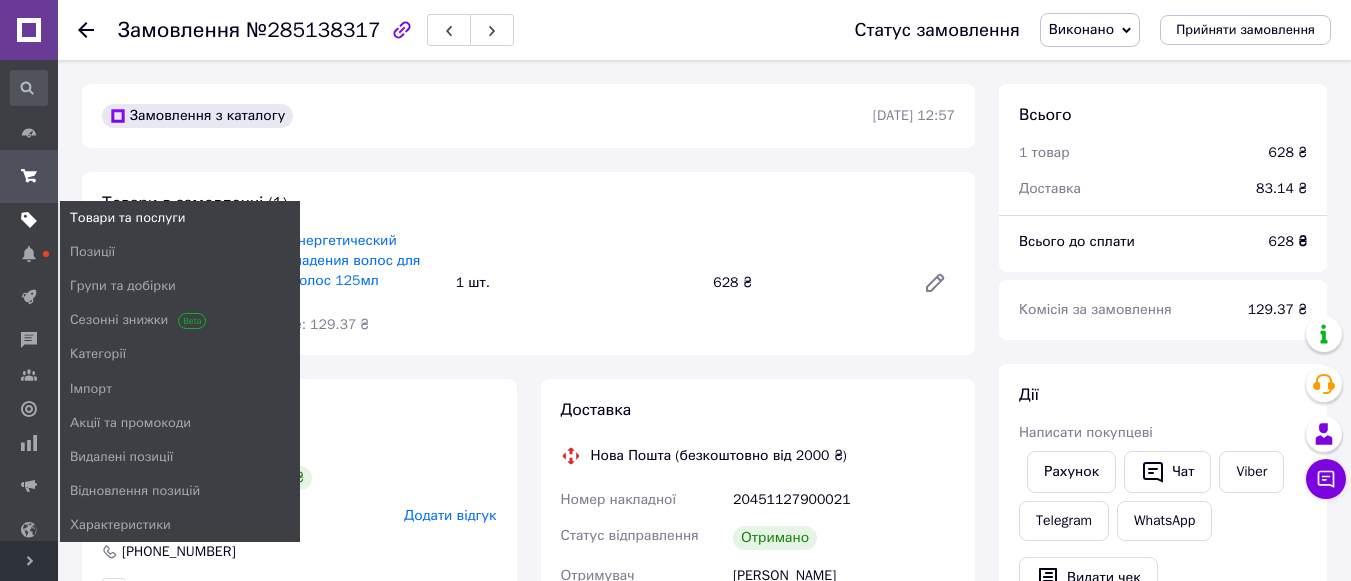 click 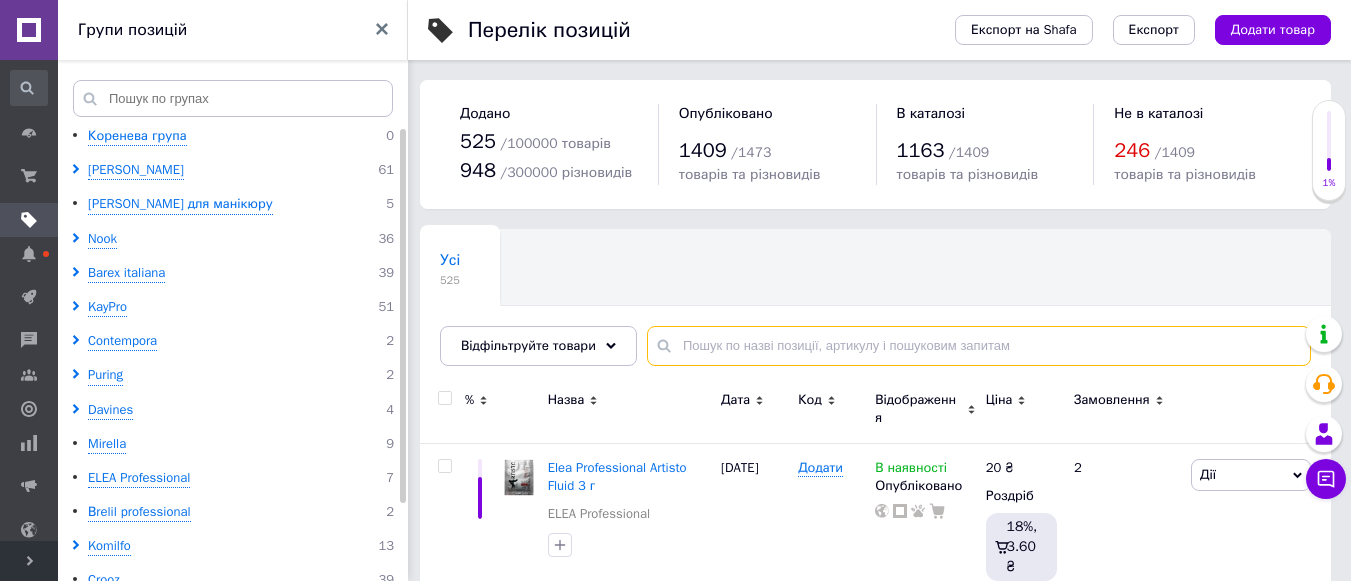 click at bounding box center [979, 346] 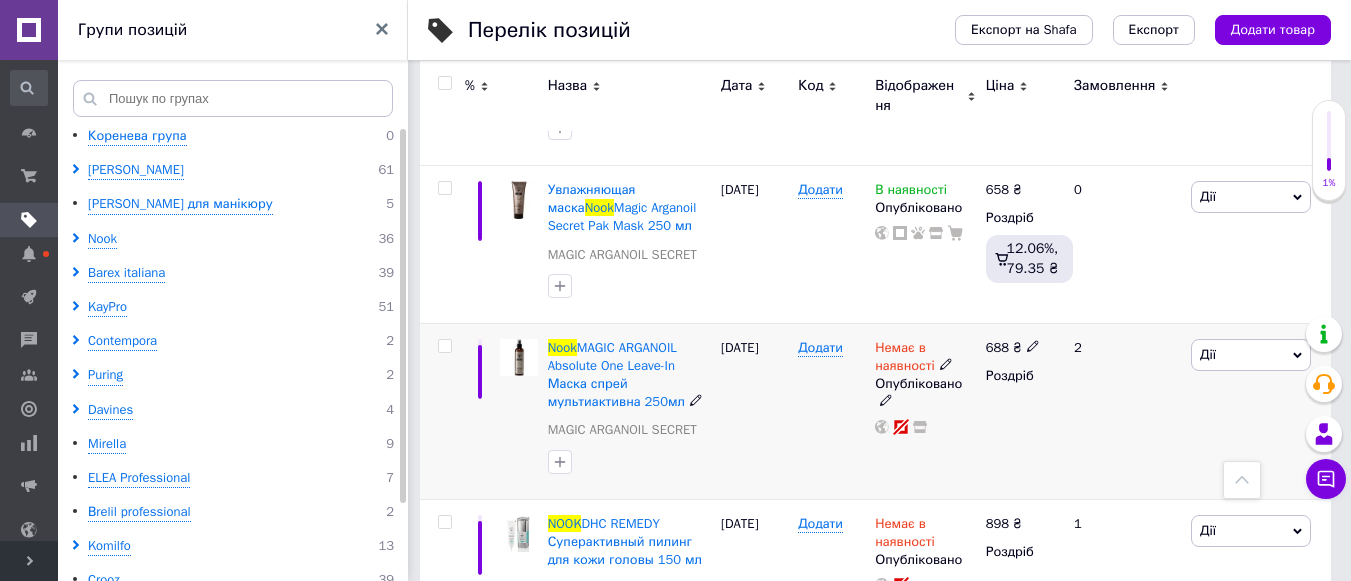 scroll, scrollTop: 1500, scrollLeft: 0, axis: vertical 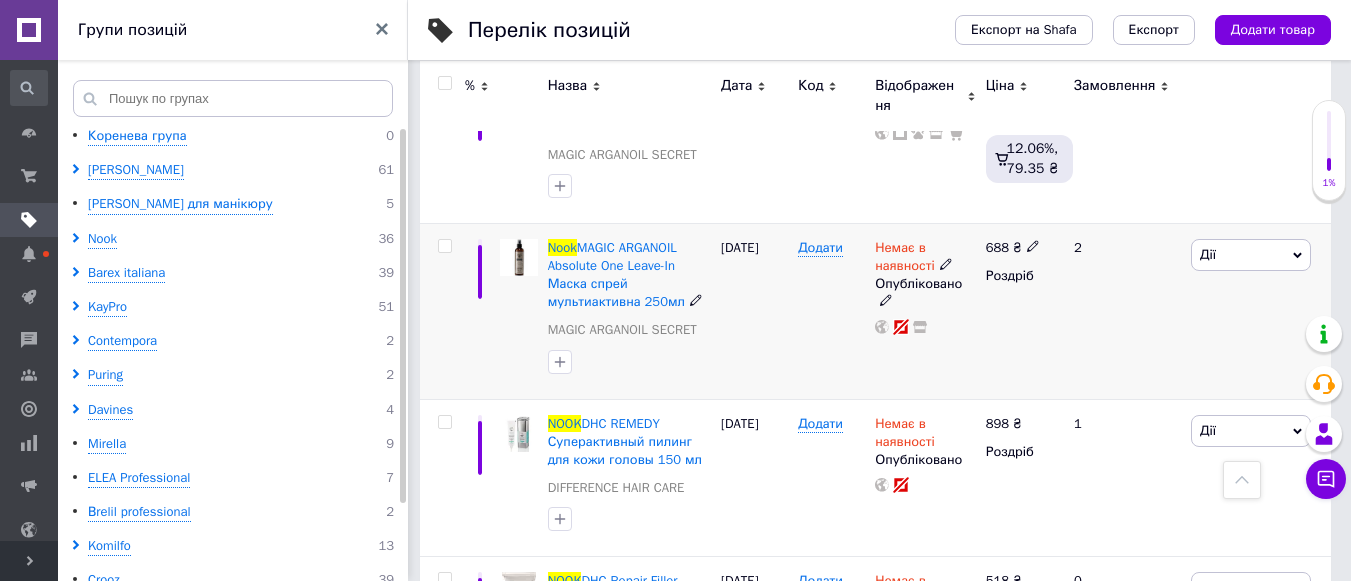 click 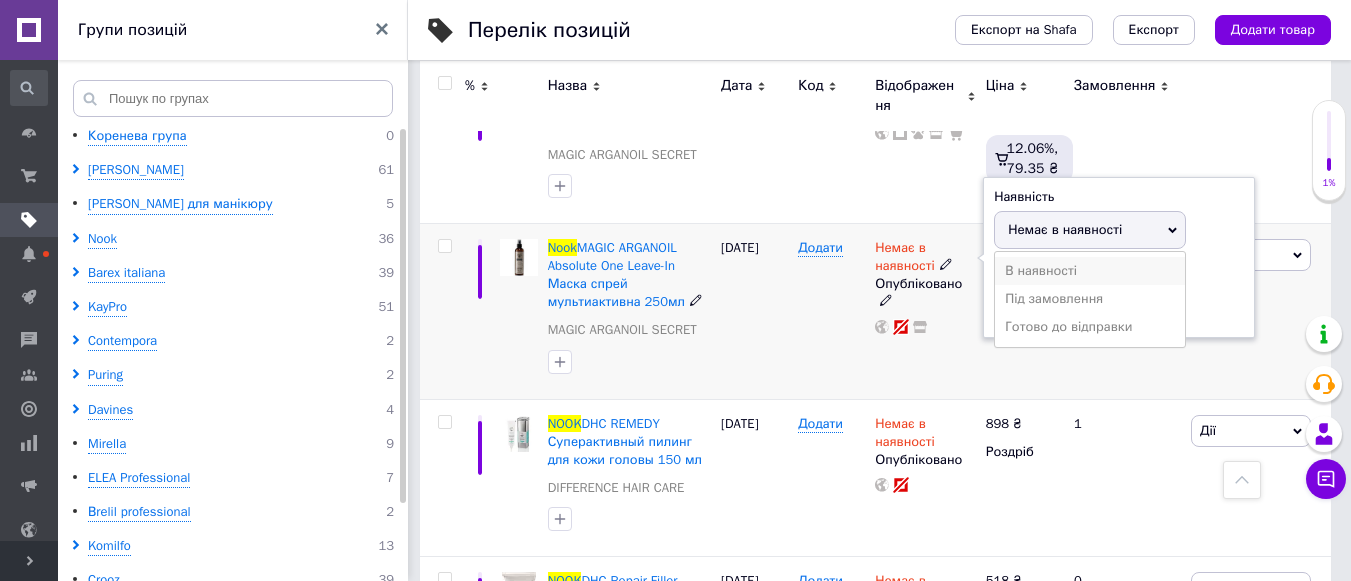 click on "В наявності" at bounding box center [1090, 271] 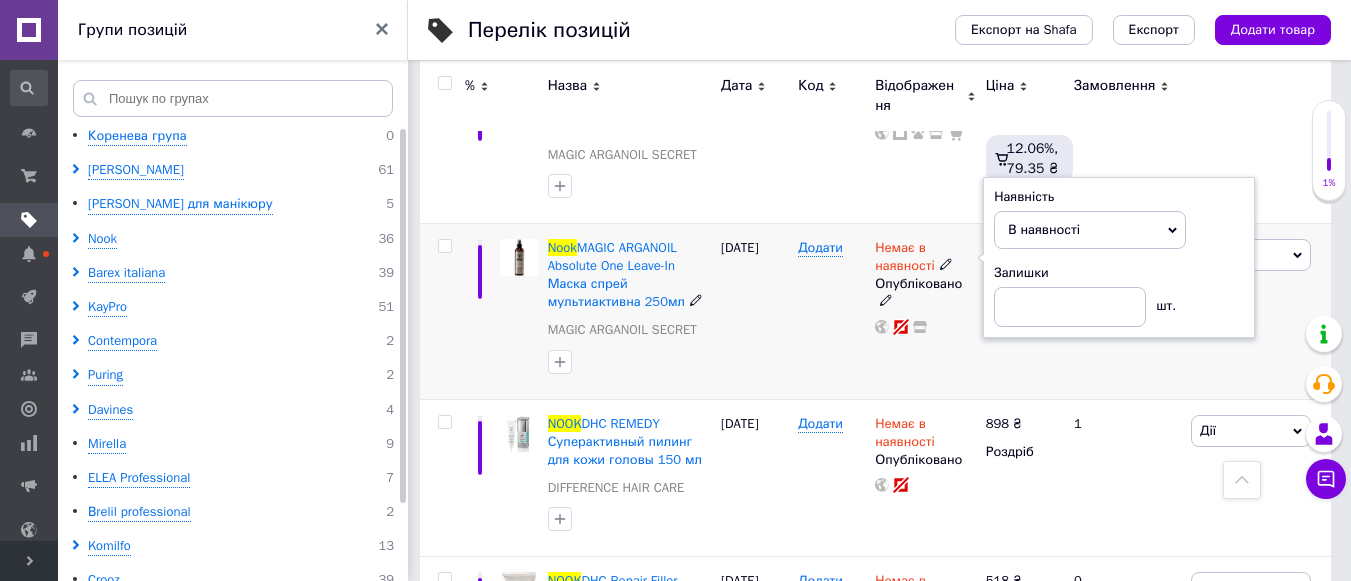 click on "[DATE]" at bounding box center [754, 311] 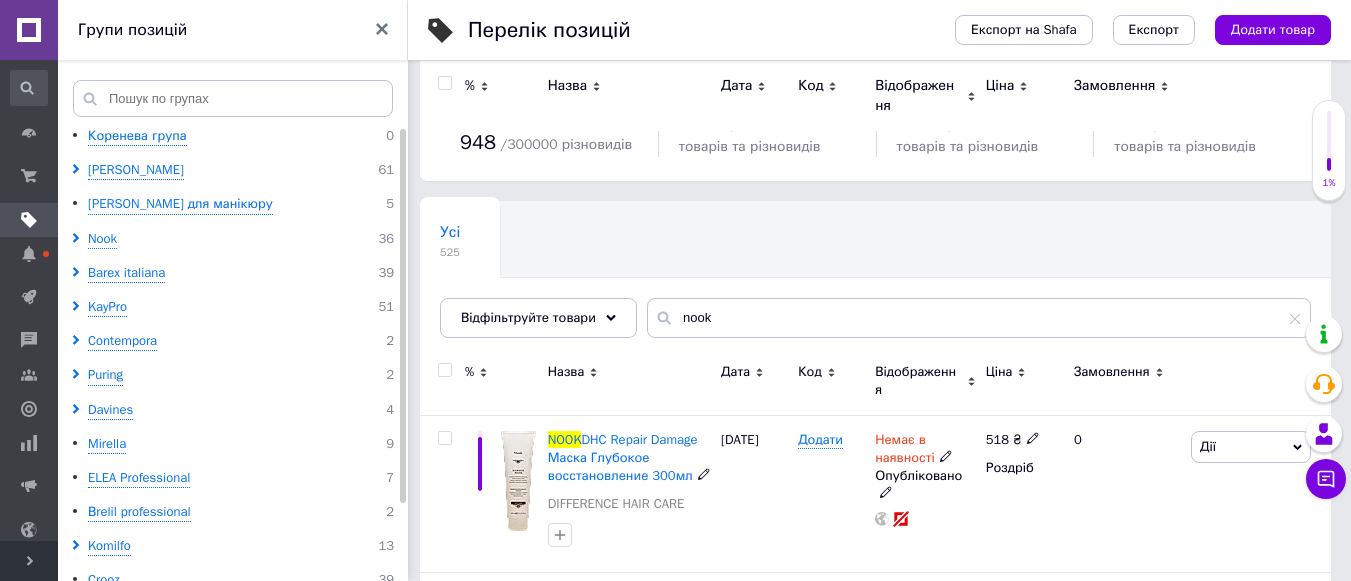 scroll, scrollTop: 0, scrollLeft: 0, axis: both 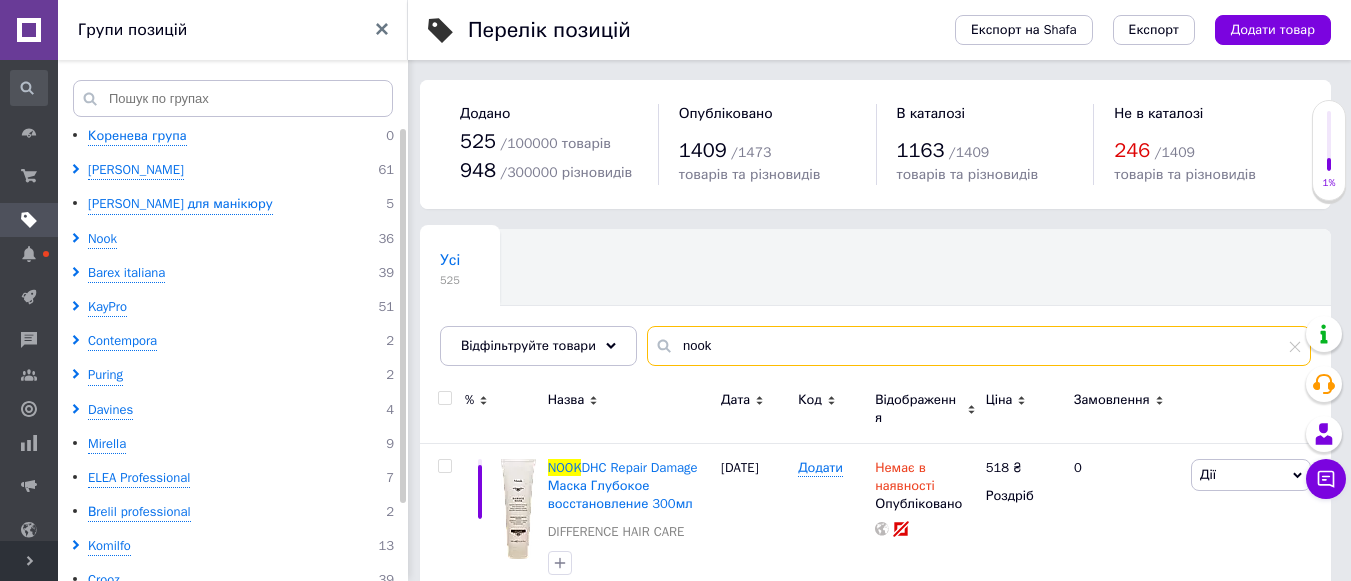 click on "nook" at bounding box center [979, 346] 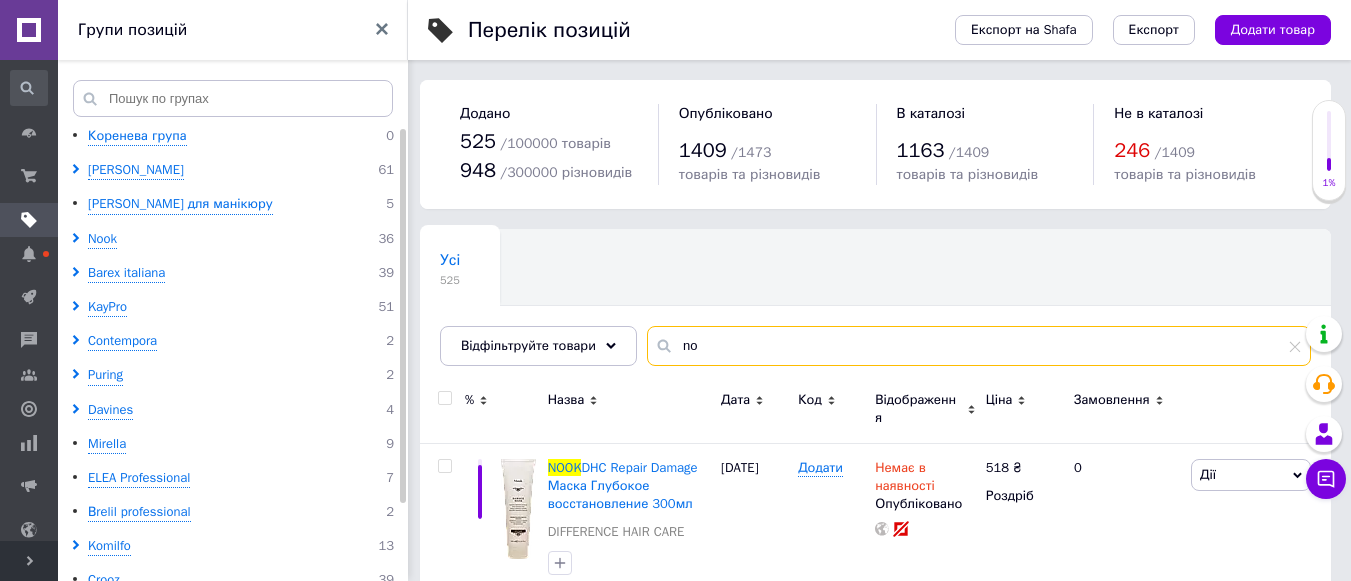 type on "n" 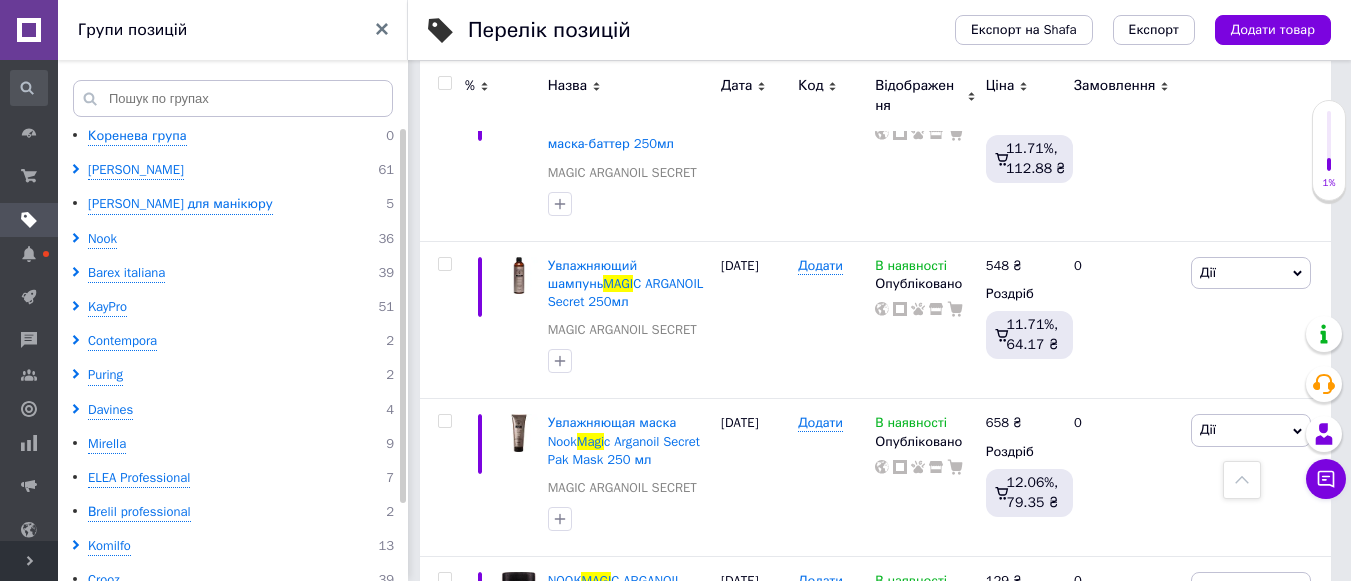 scroll, scrollTop: 1800, scrollLeft: 0, axis: vertical 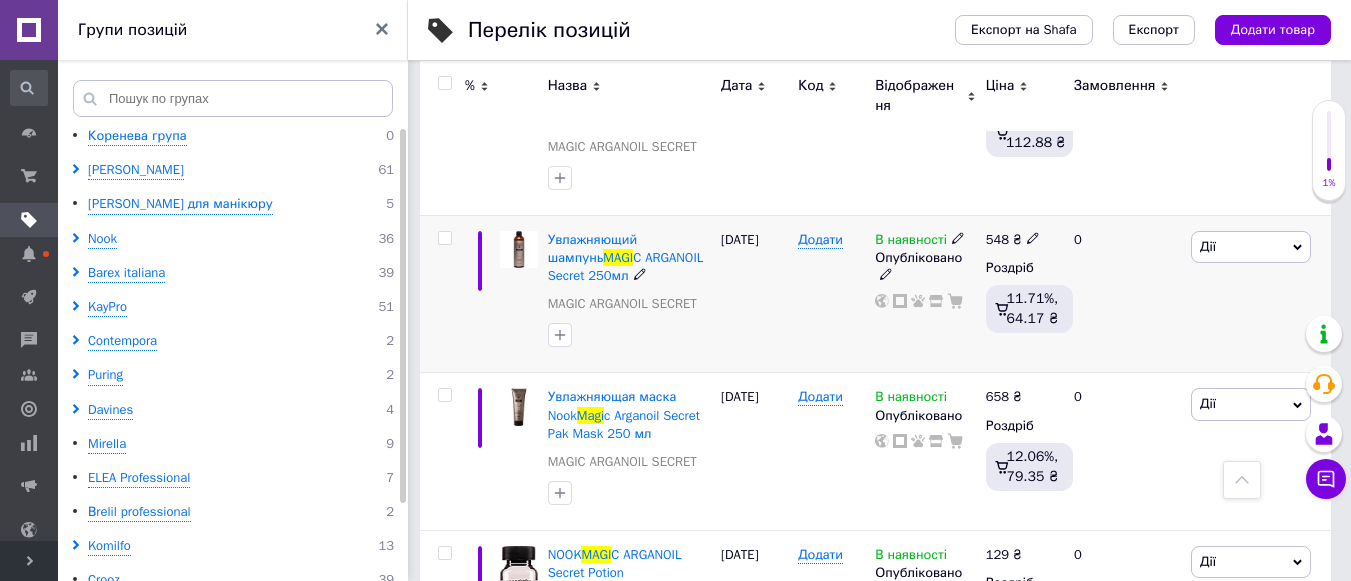 type on "magi" 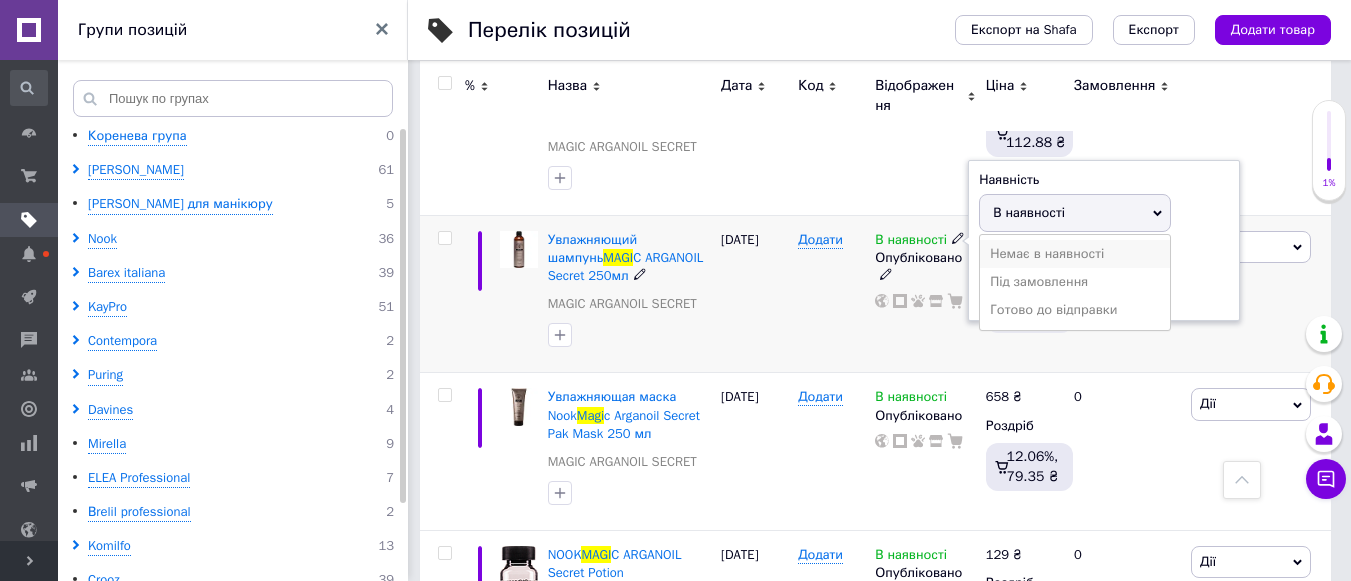 click on "Немає в наявності" at bounding box center [1075, 254] 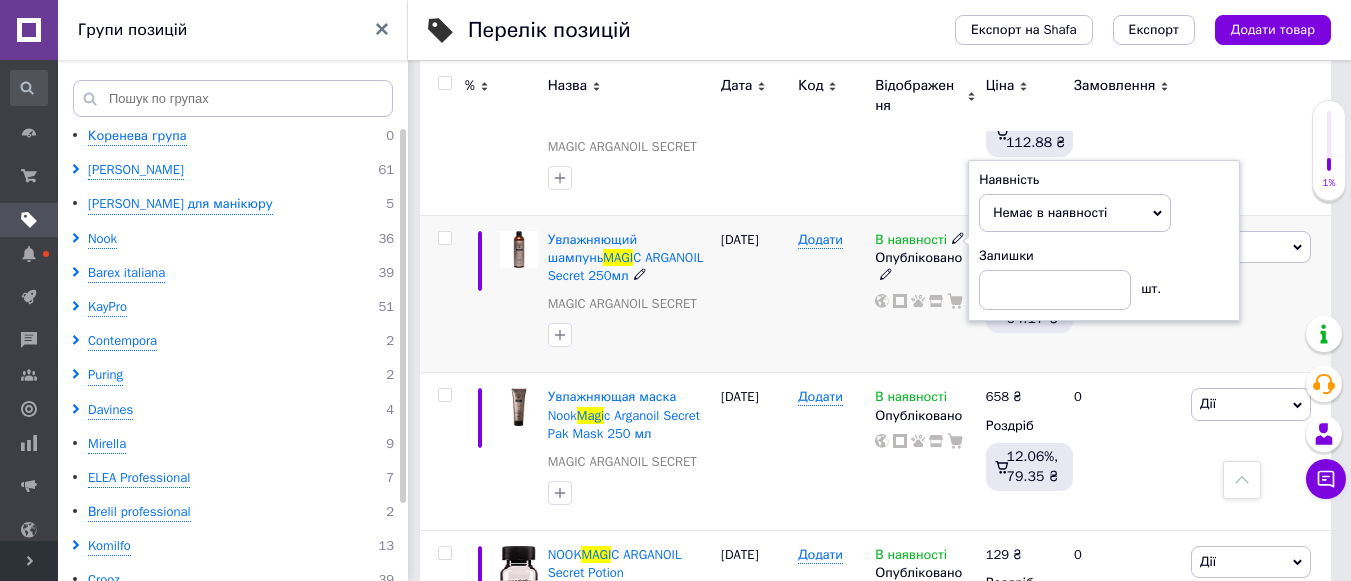 click on "[DATE]" at bounding box center [754, 294] 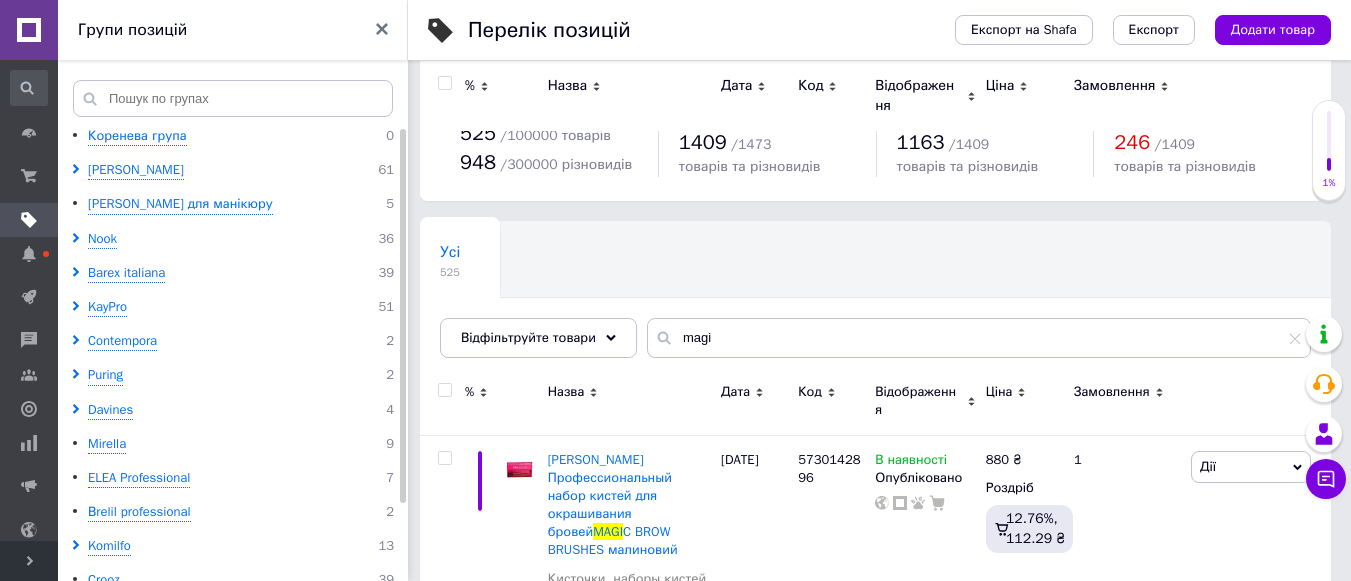 scroll, scrollTop: 0, scrollLeft: 0, axis: both 